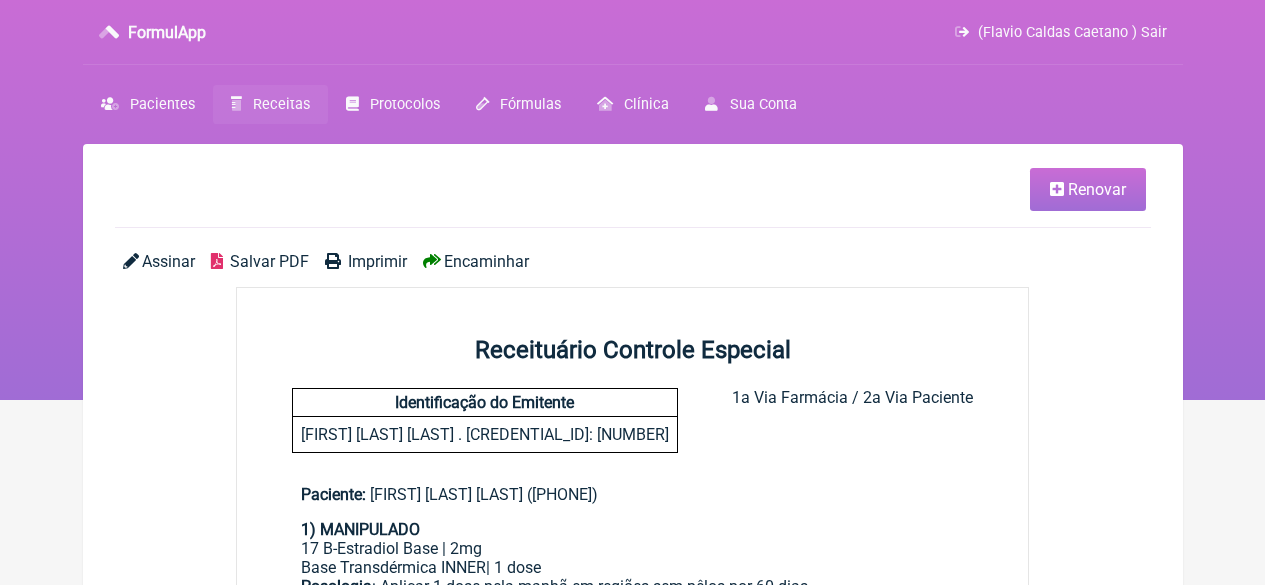 scroll, scrollTop: 0, scrollLeft: 0, axis: both 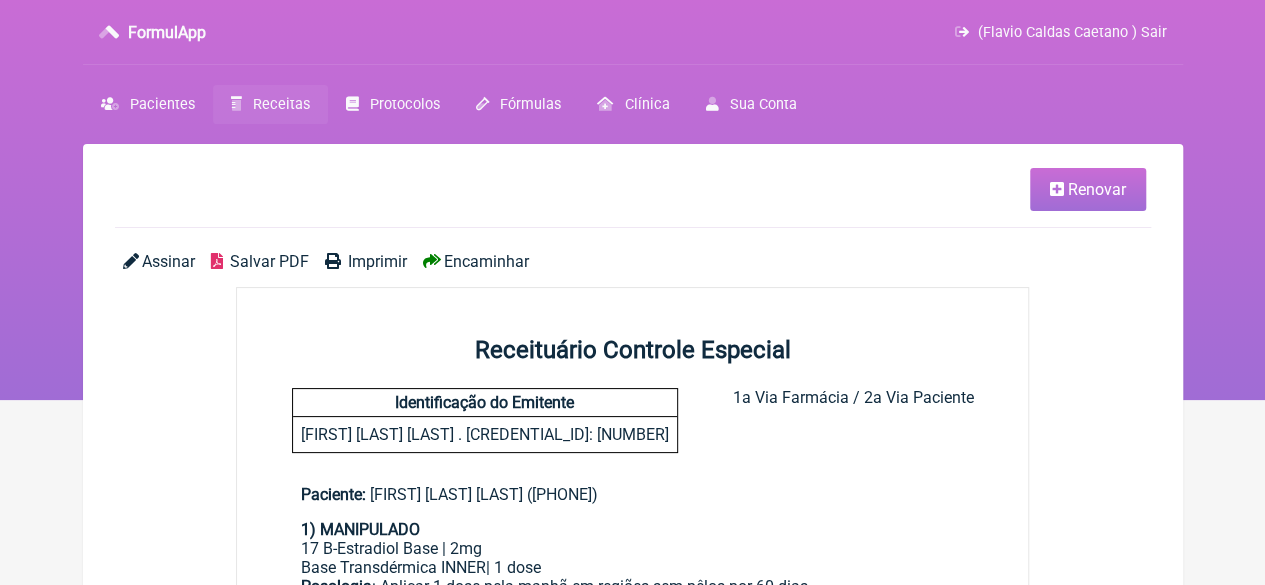 click on "Receitas" at bounding box center (281, 104) 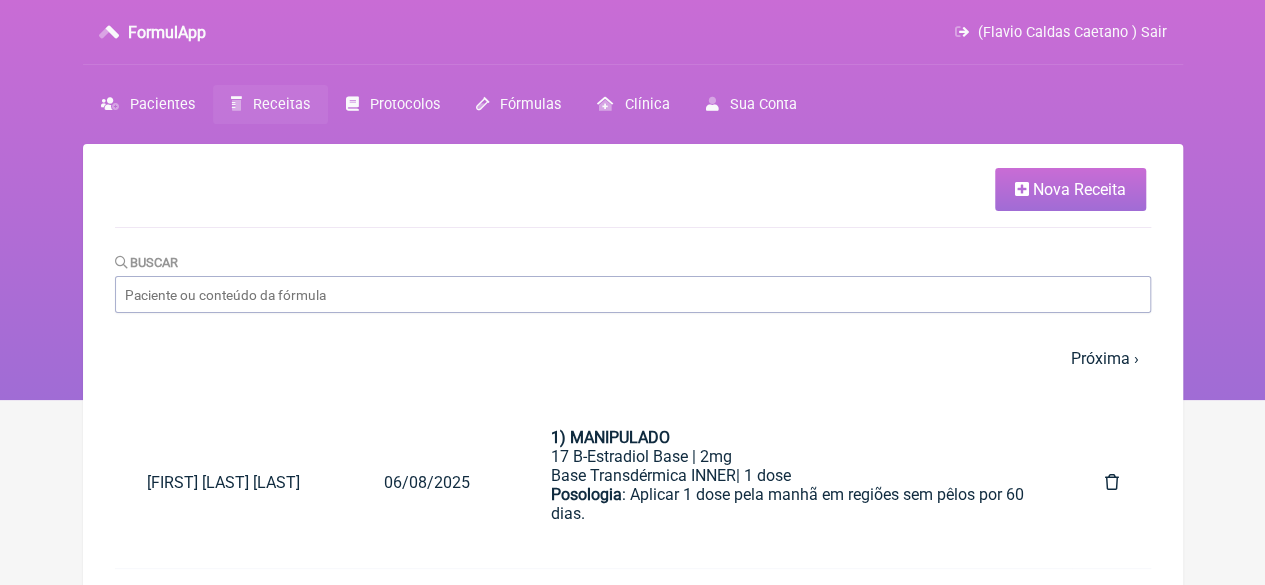 click on "Nova Receita" at bounding box center (1079, 189) 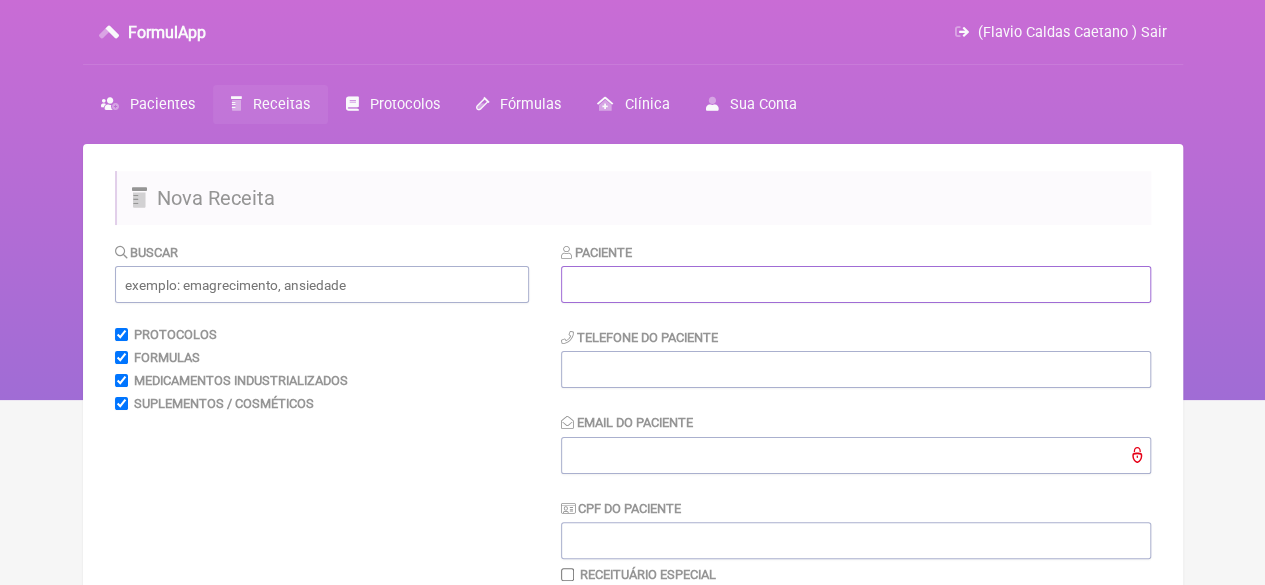 click at bounding box center [856, 284] 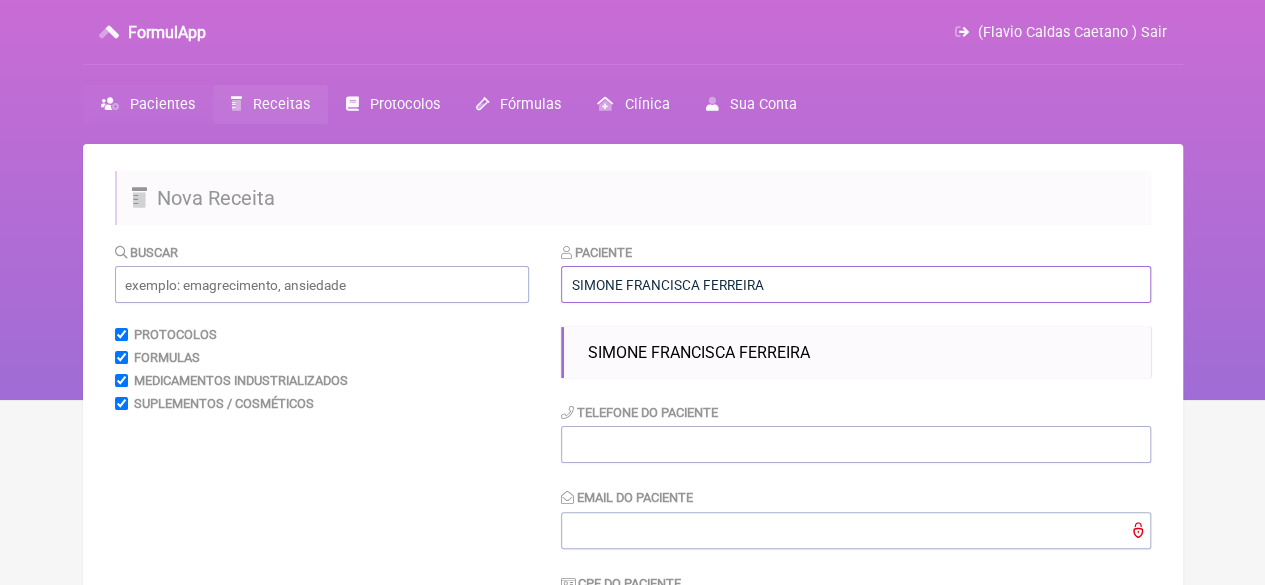 type on "SIMONE FRANCISCA FERREIRA" 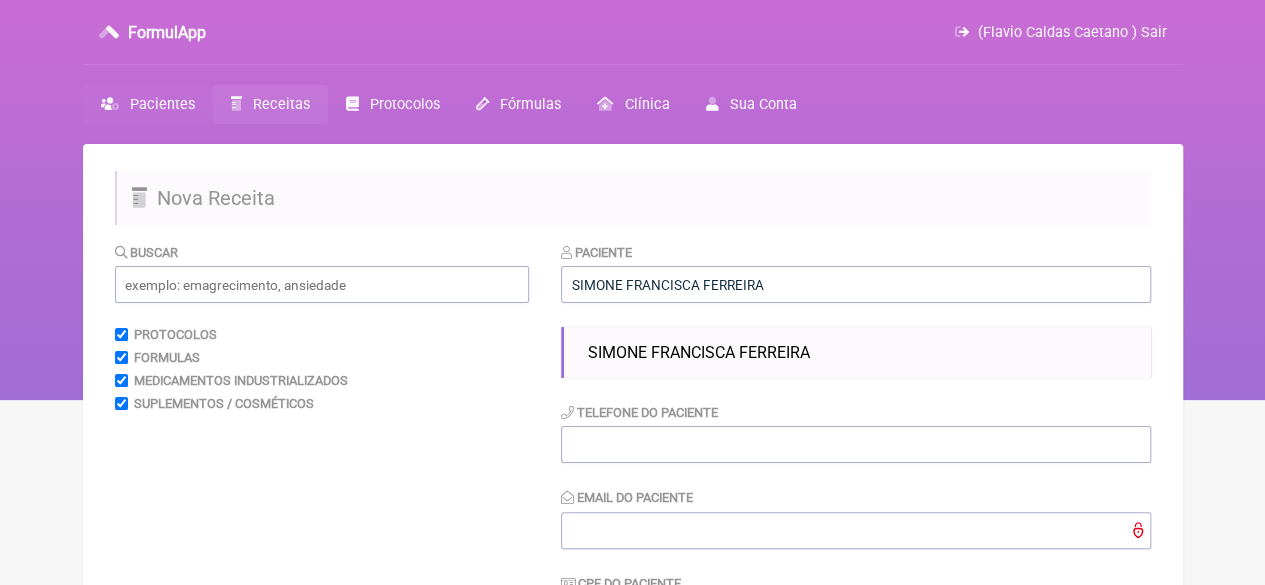 click on "Pacientes" at bounding box center (162, 104) 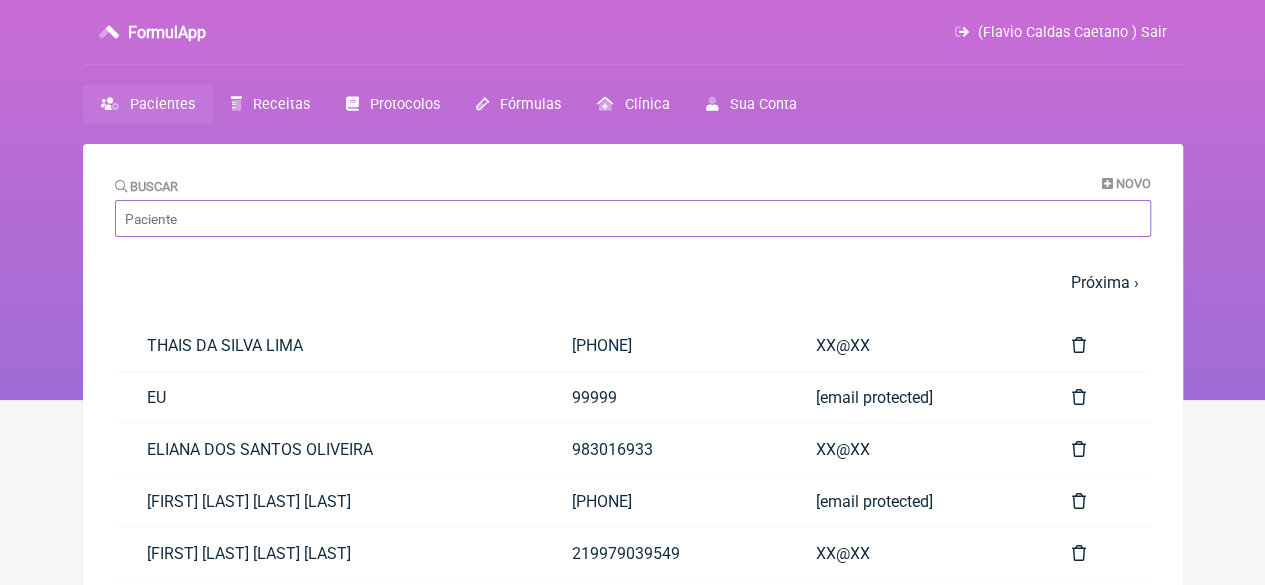 click on "Buscar" at bounding box center (633, 218) 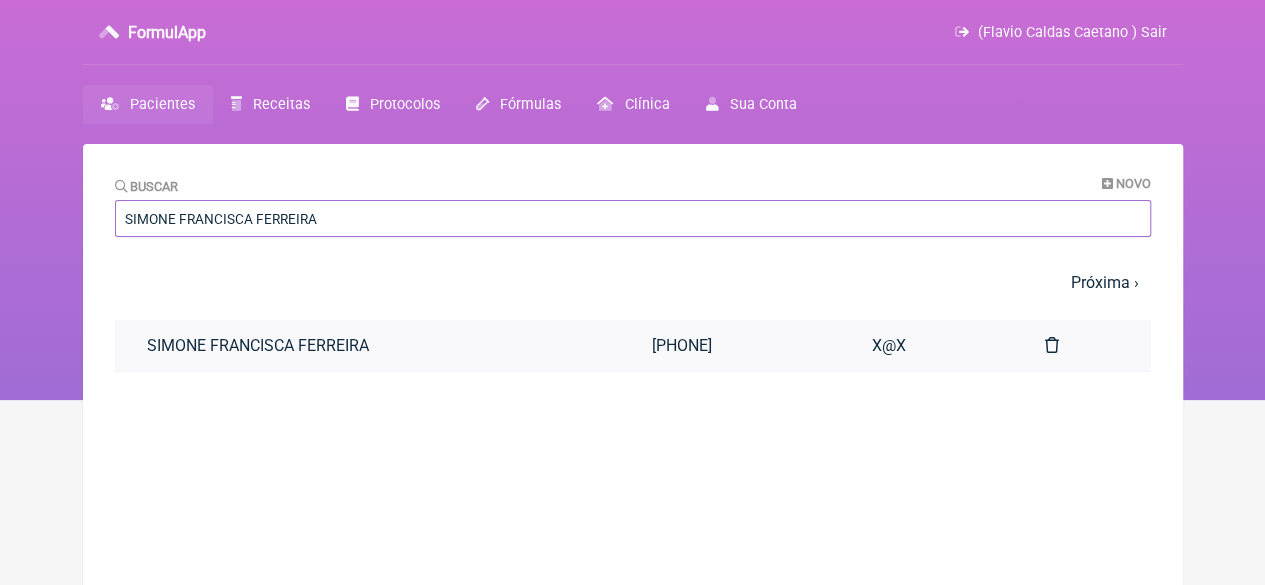 type on "SIMONE FRANCISCA FERREIRA" 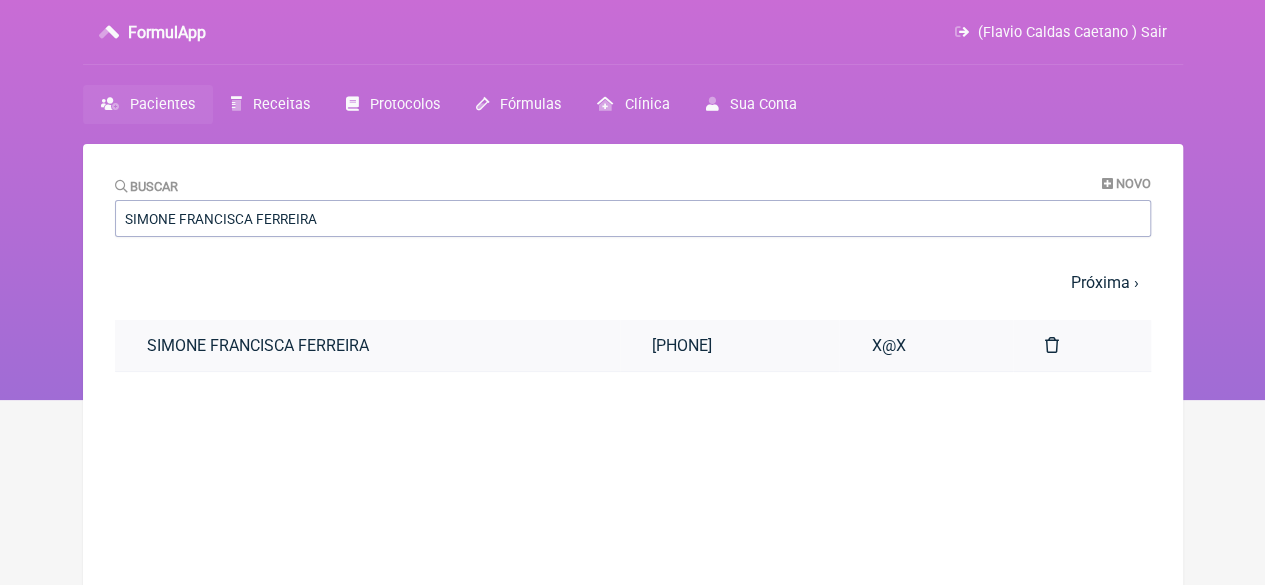 click on "SIMONE FRANCISCA FERREIRA" at bounding box center (368, 345) 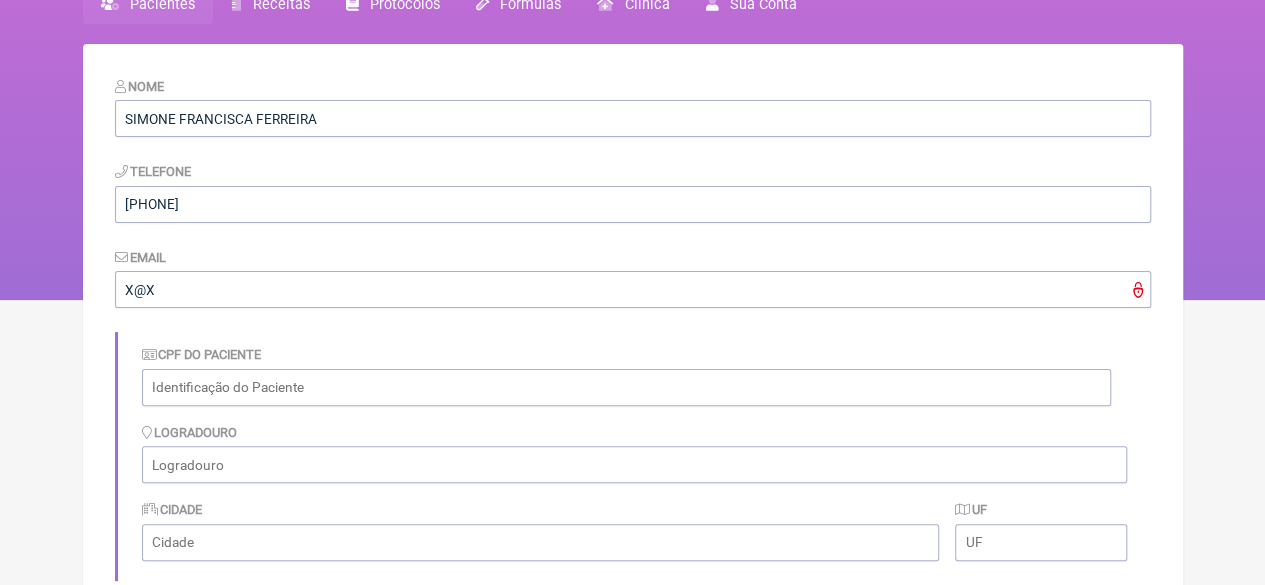 scroll, scrollTop: 708, scrollLeft: 0, axis: vertical 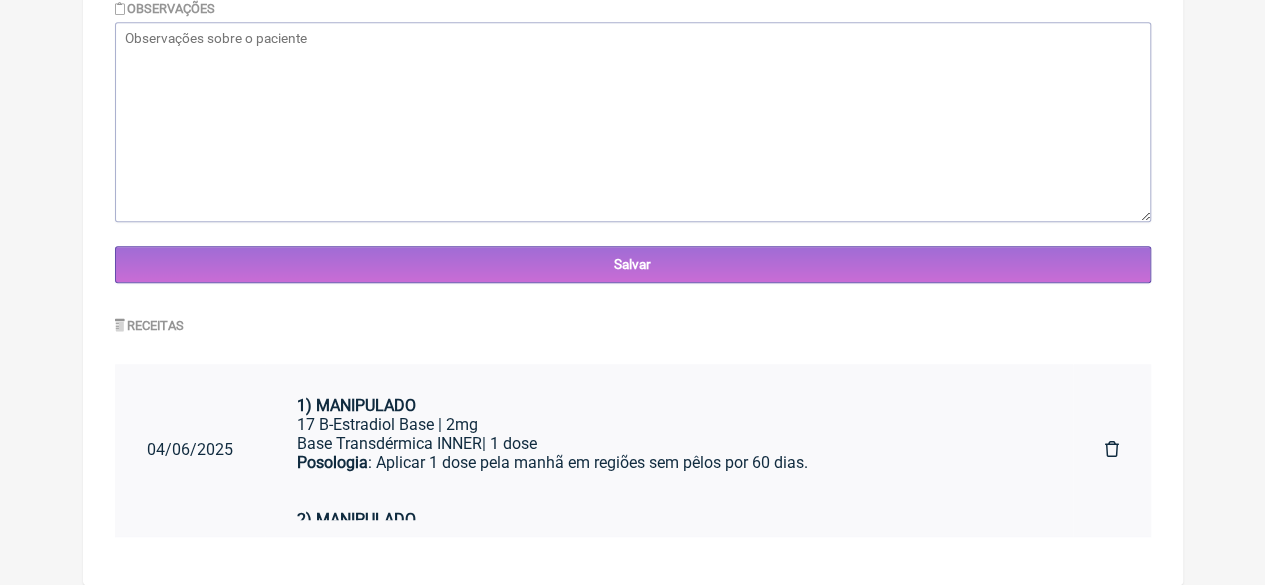 click on "Posologia : Aplicar 1 dose pela manhã em regiões sem pêlos por 60 dias." at bounding box center [669, 481] 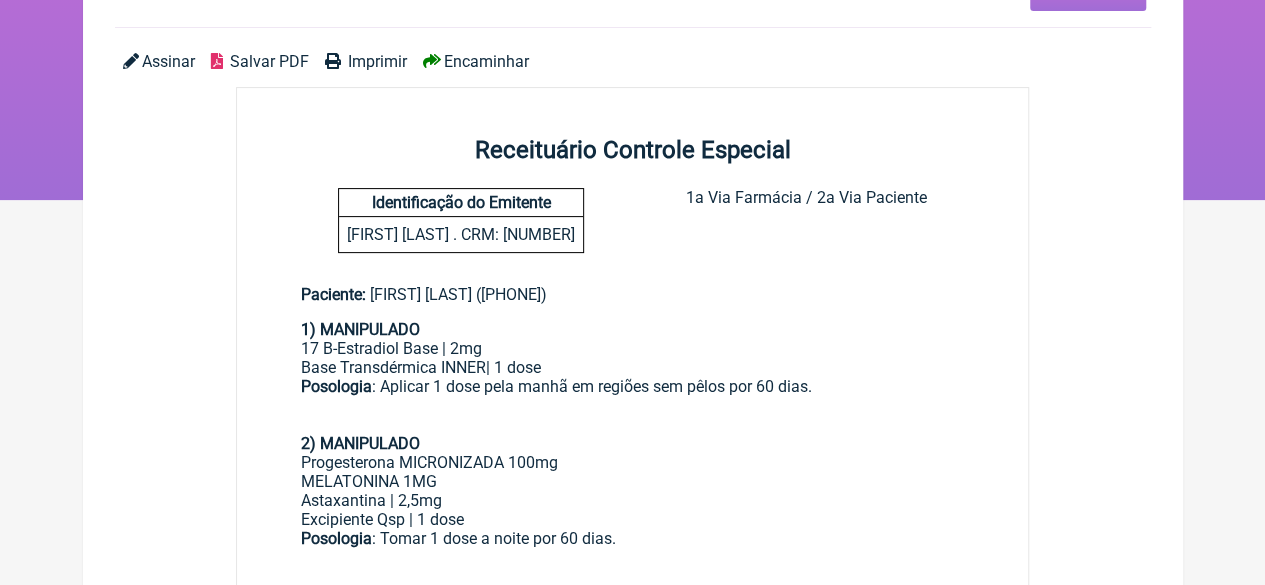 scroll, scrollTop: 0, scrollLeft: 0, axis: both 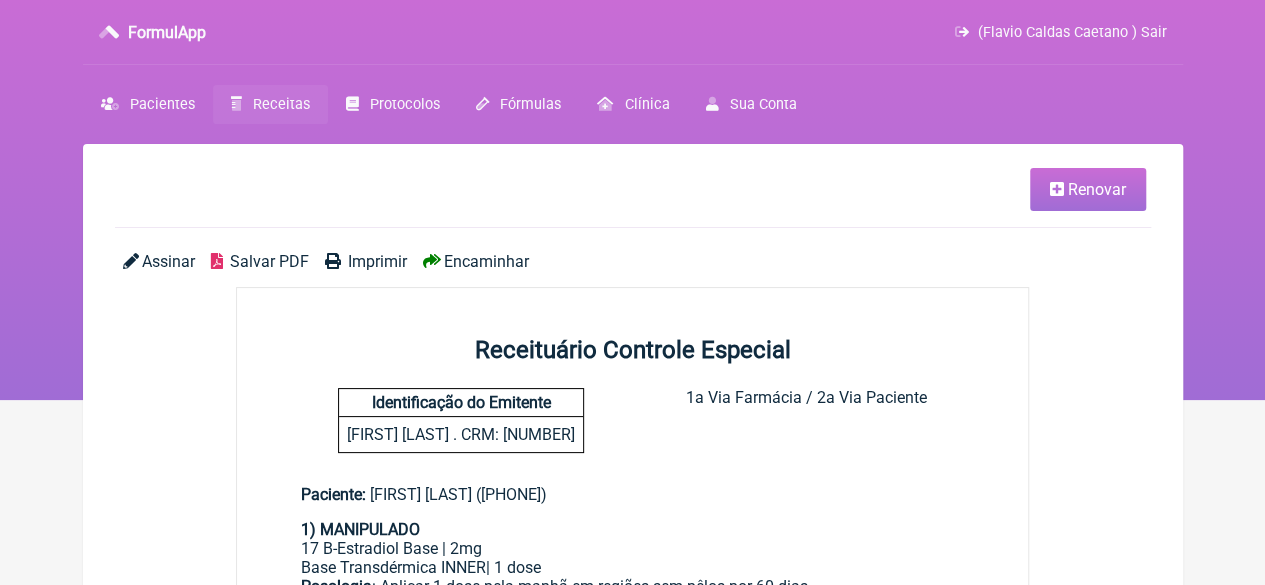 drag, startPoint x: 1045, startPoint y: 194, endPoint x: 1022, endPoint y: 237, distance: 48.76474 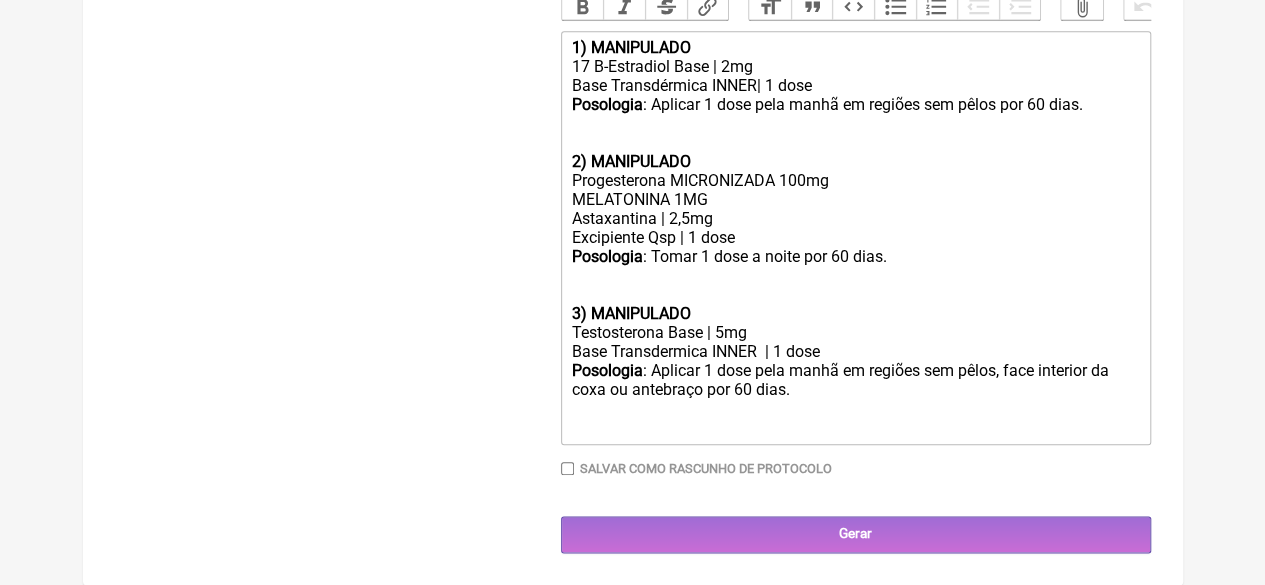 scroll, scrollTop: 946, scrollLeft: 0, axis: vertical 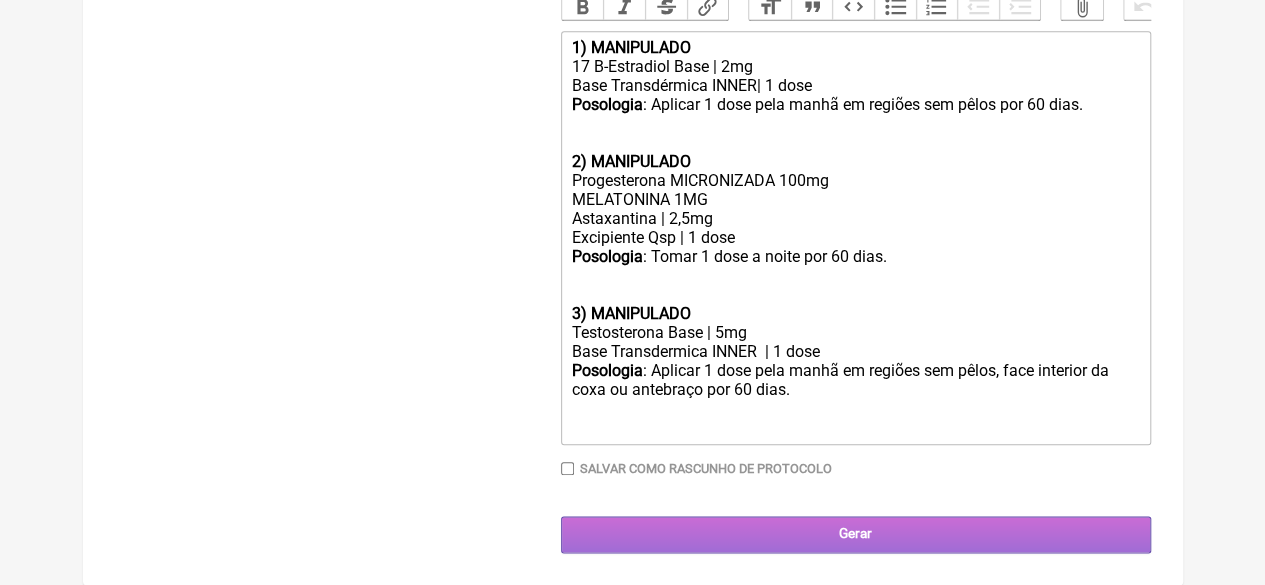 click on "Gerar" at bounding box center (856, 534) 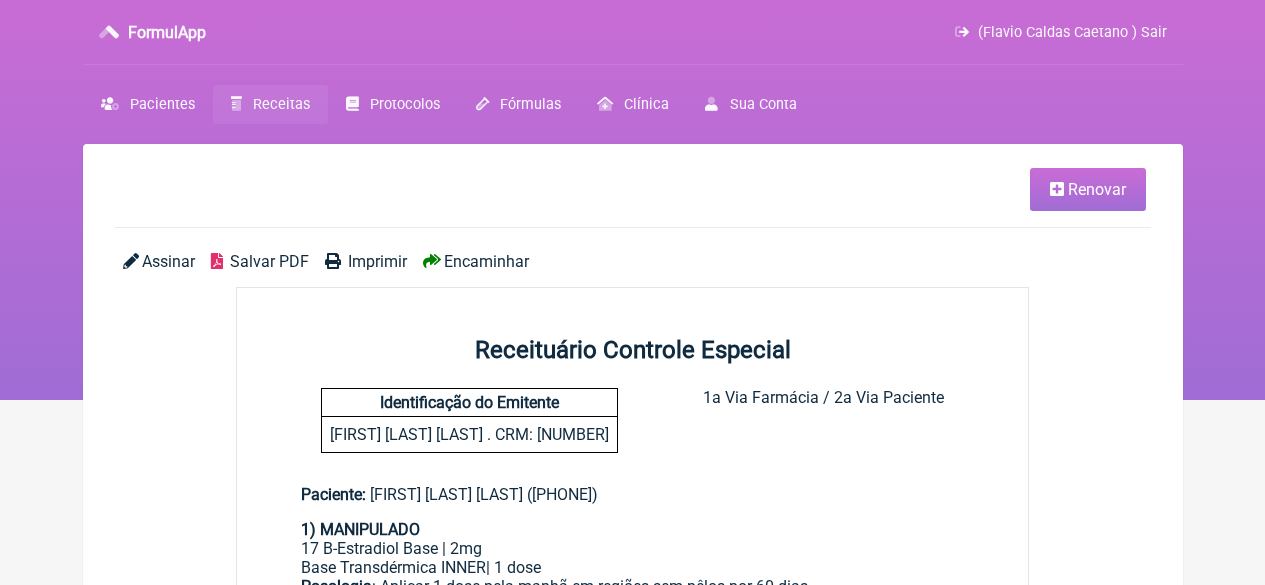 scroll, scrollTop: 0, scrollLeft: 0, axis: both 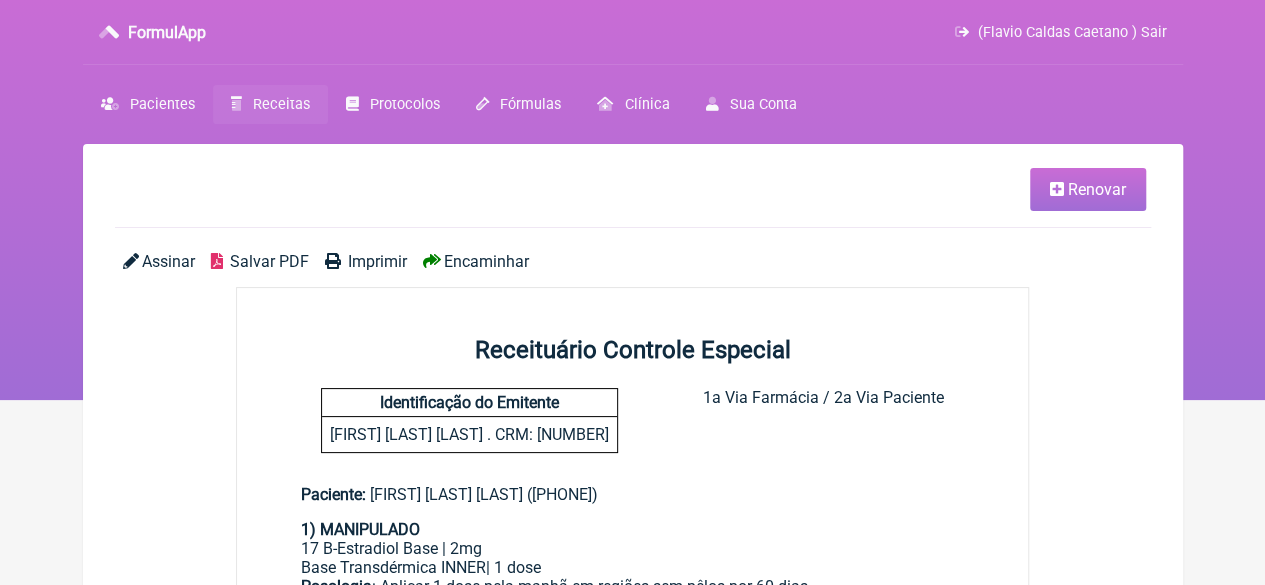 click on "Imprimir" at bounding box center [377, 261] 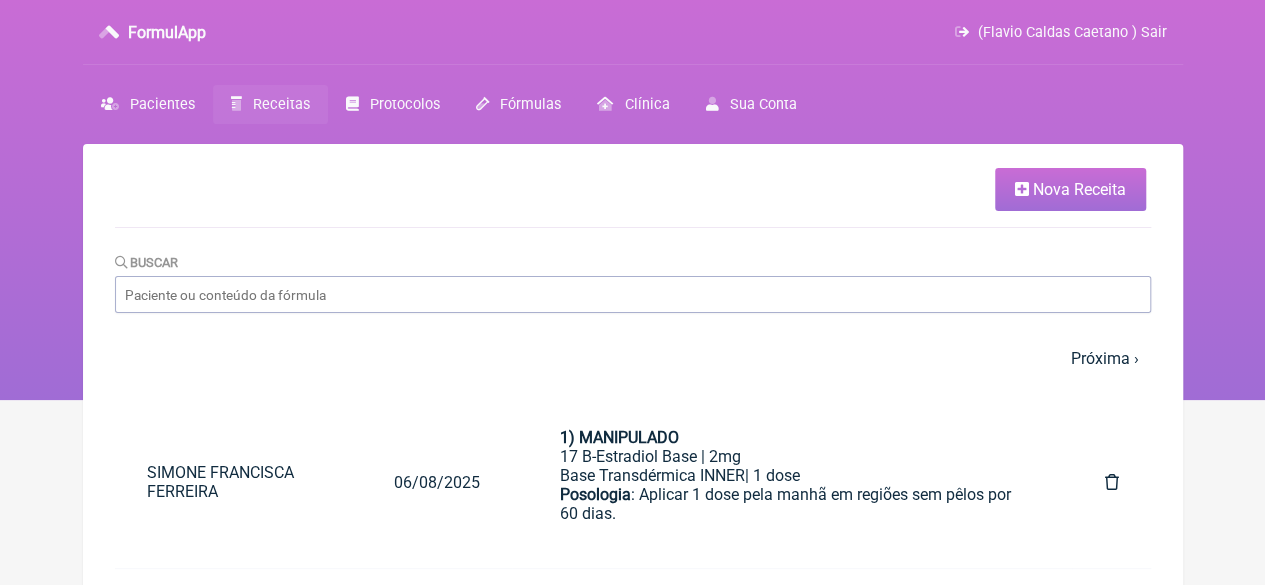 click on "Nova Receita" at bounding box center [1079, 189] 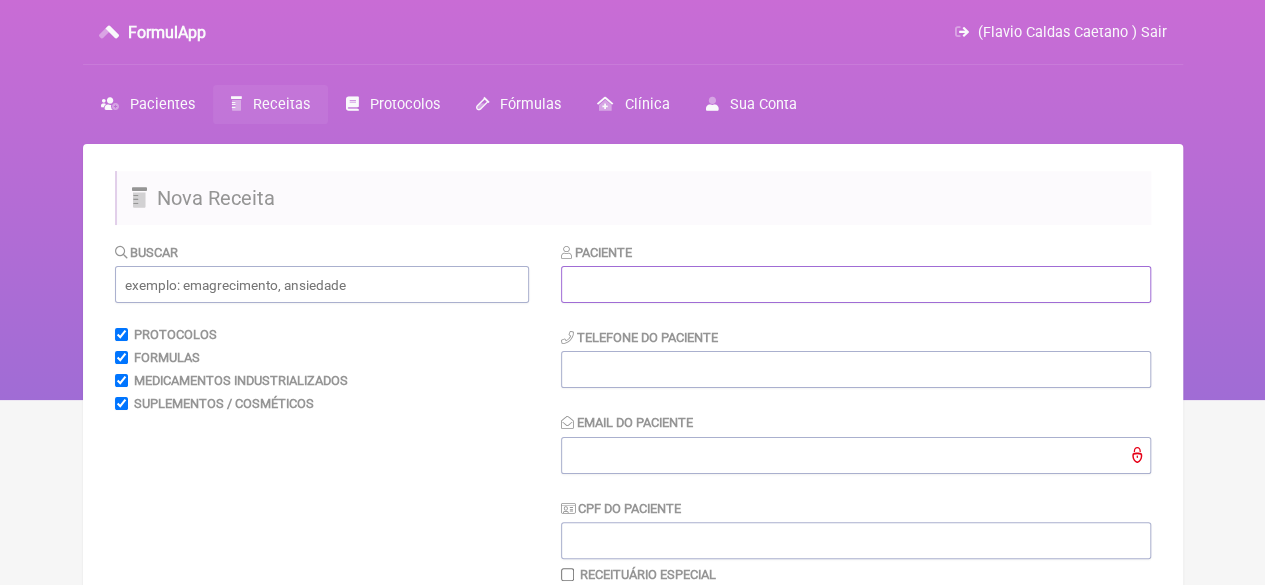 click at bounding box center (856, 284) 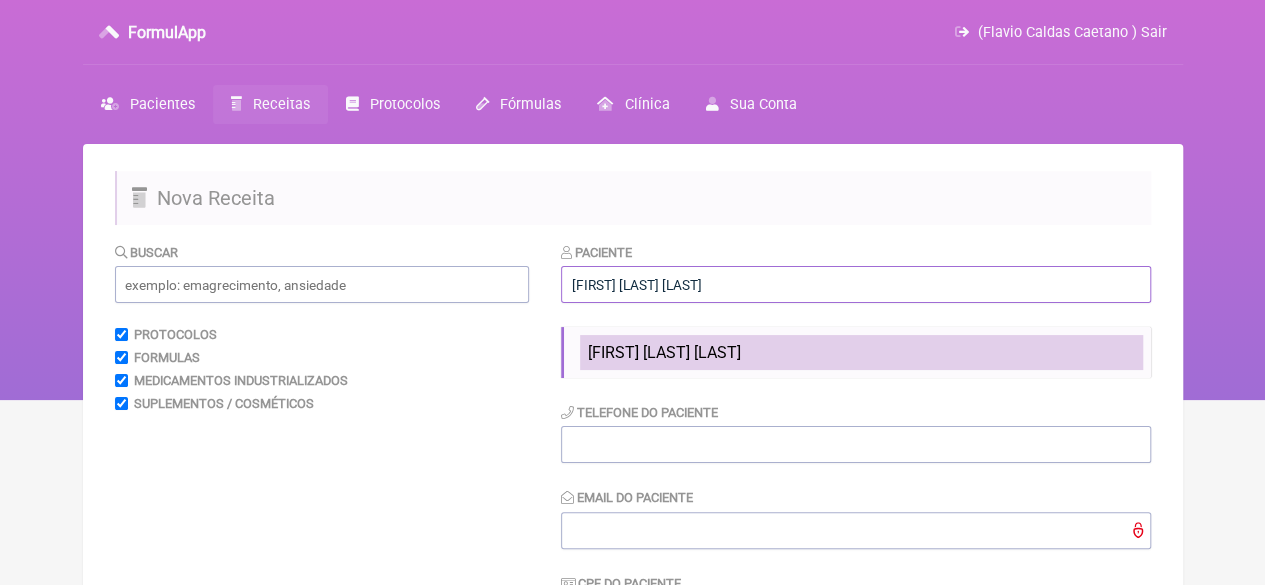 type on "[FIRST] [LAST] [LAST]" 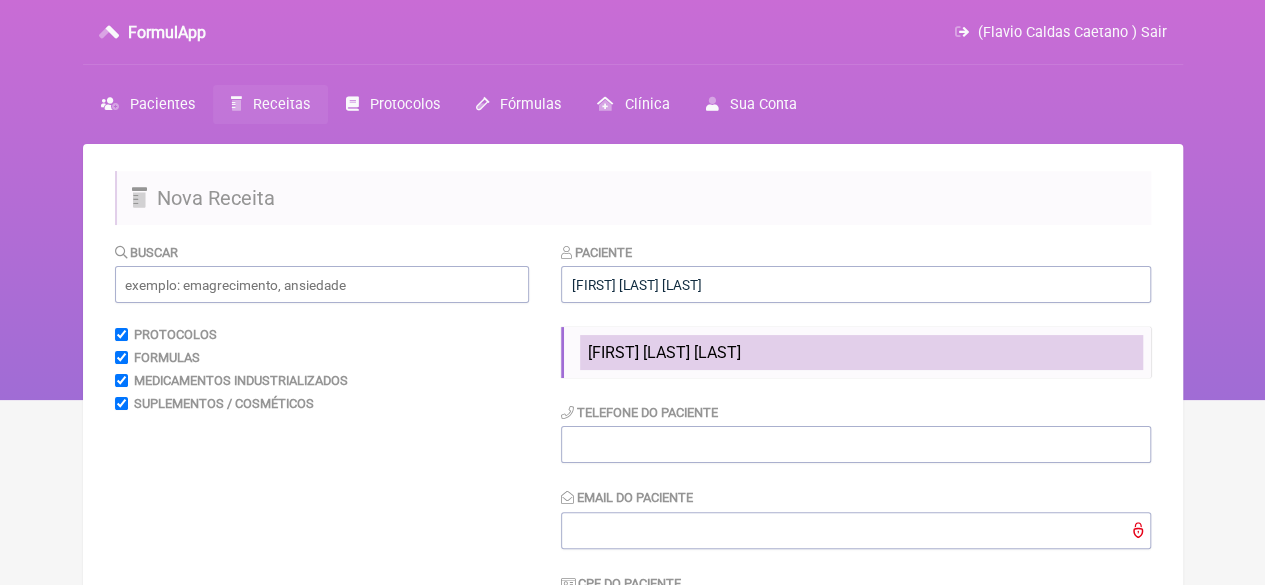 click on "[FIRST] [LAST] [LAST]" at bounding box center [664, 352] 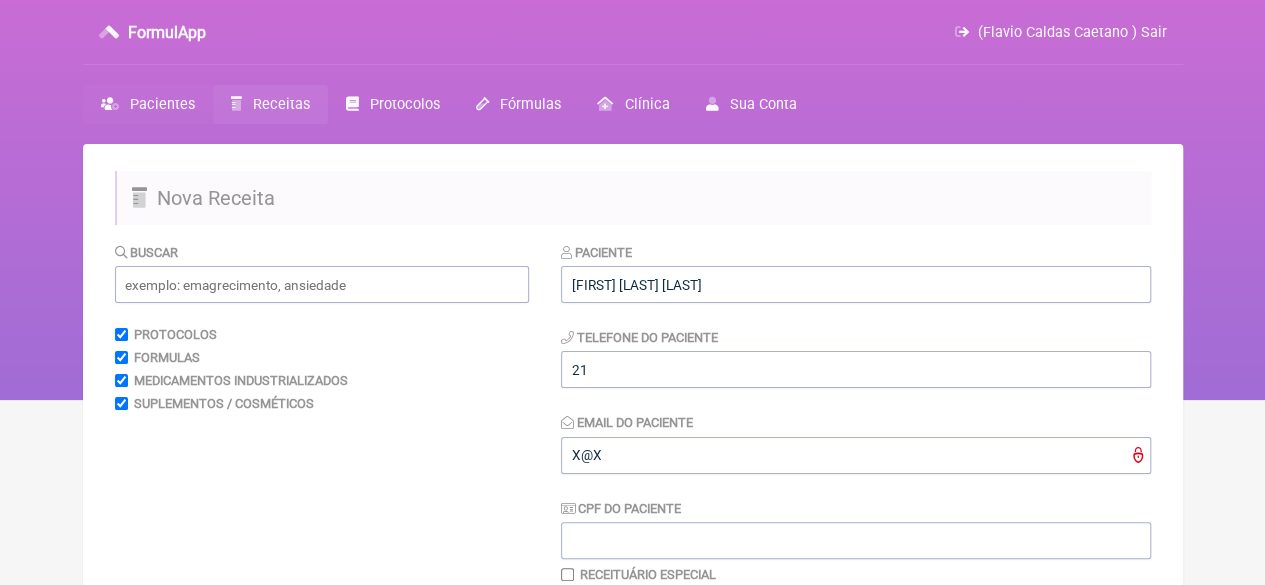 click on "Pacientes" at bounding box center (162, 104) 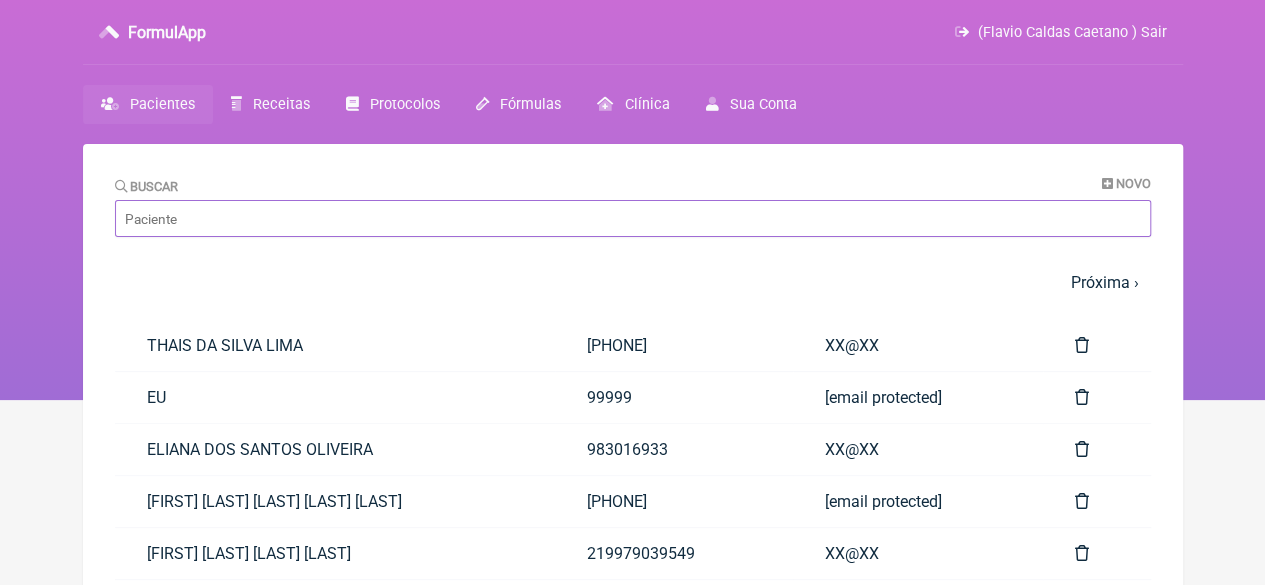 click on "Buscar" at bounding box center (633, 218) 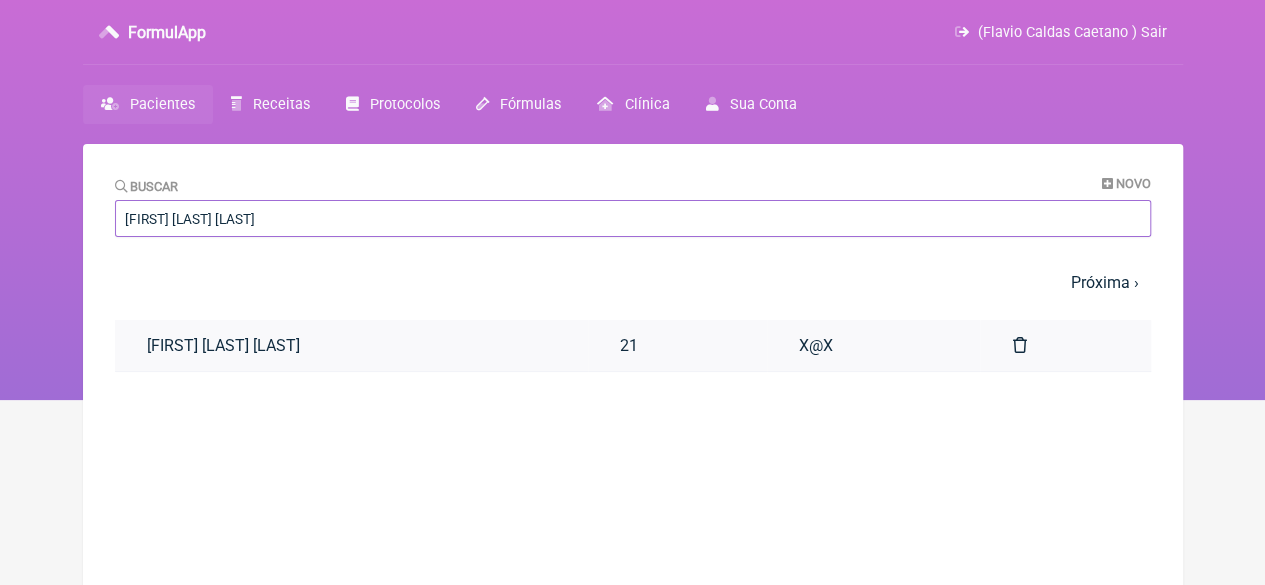 type on "[FIRST] [LAST] [LAST]" 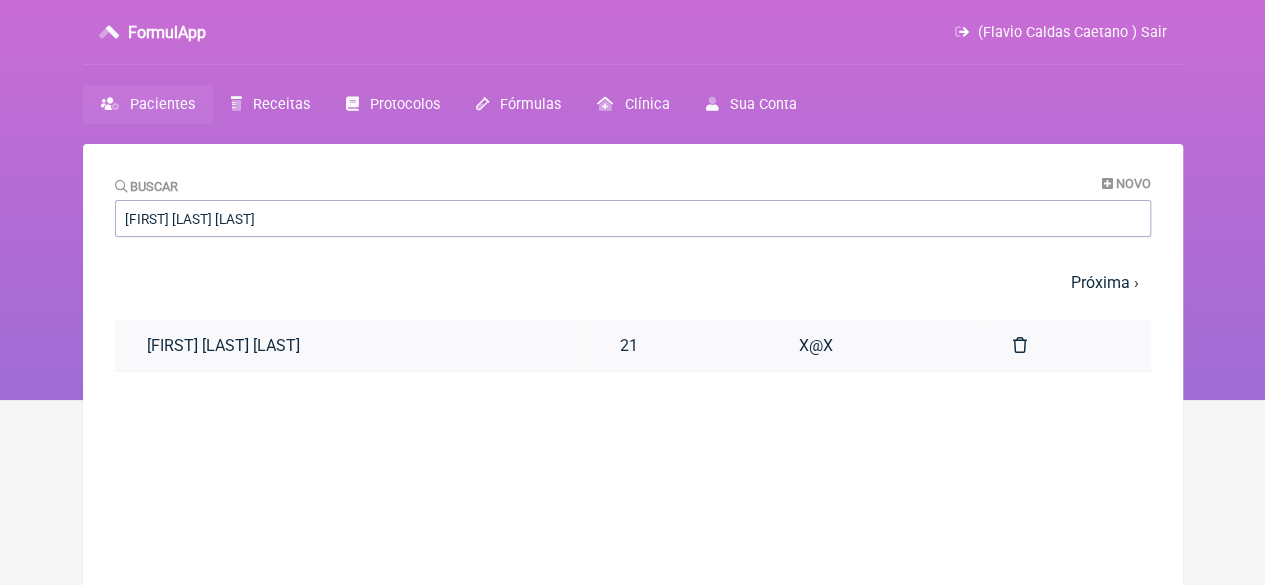 click on "[FIRST] [LAST] [LAST]" at bounding box center [351, 345] 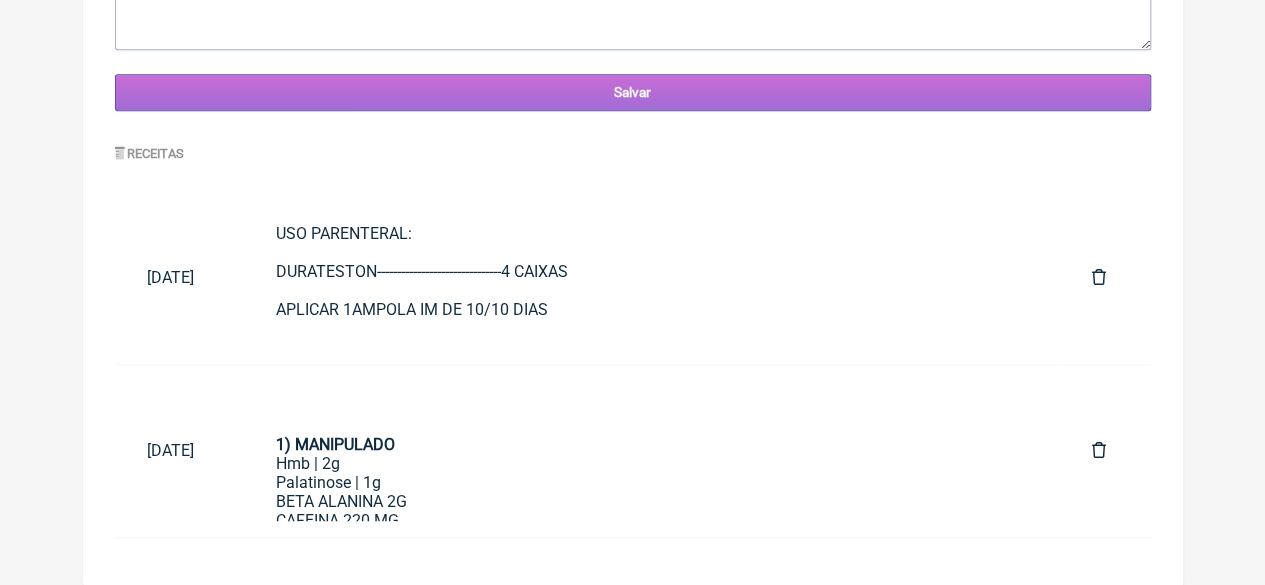 scroll, scrollTop: 880, scrollLeft: 0, axis: vertical 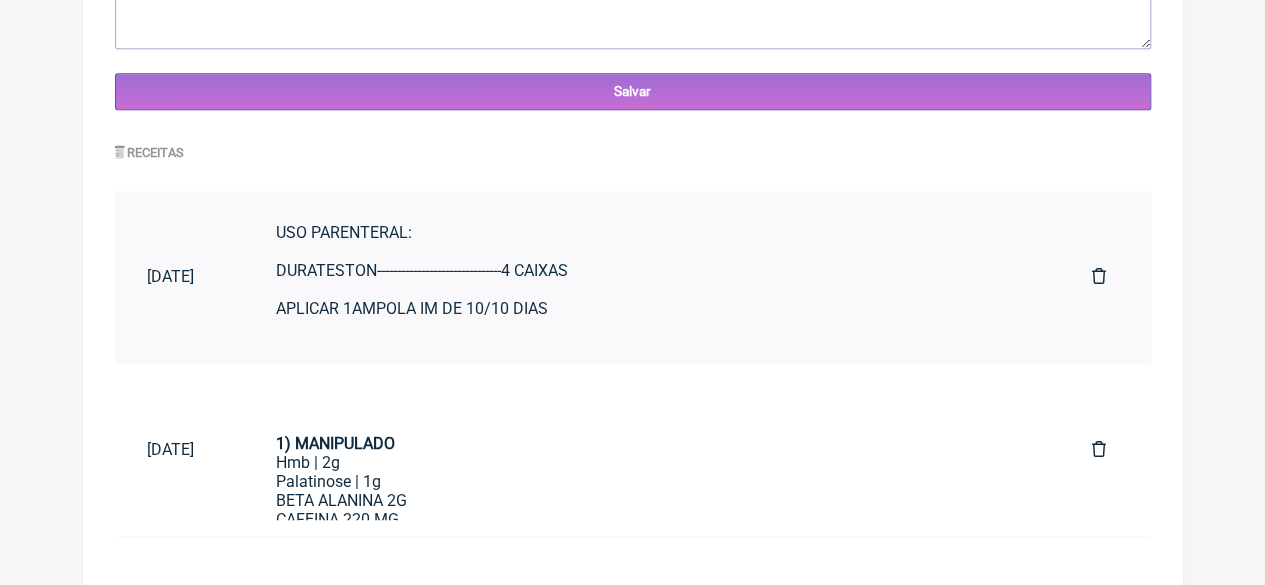 click on "USO PARENTERAL: DURATESTON-------------------------------4 CAIXAS  APLICAR 1AMPOLA IM DE 10/10 DIAS  CI.: E29 CPF 07505522710" at bounding box center [652, 337] 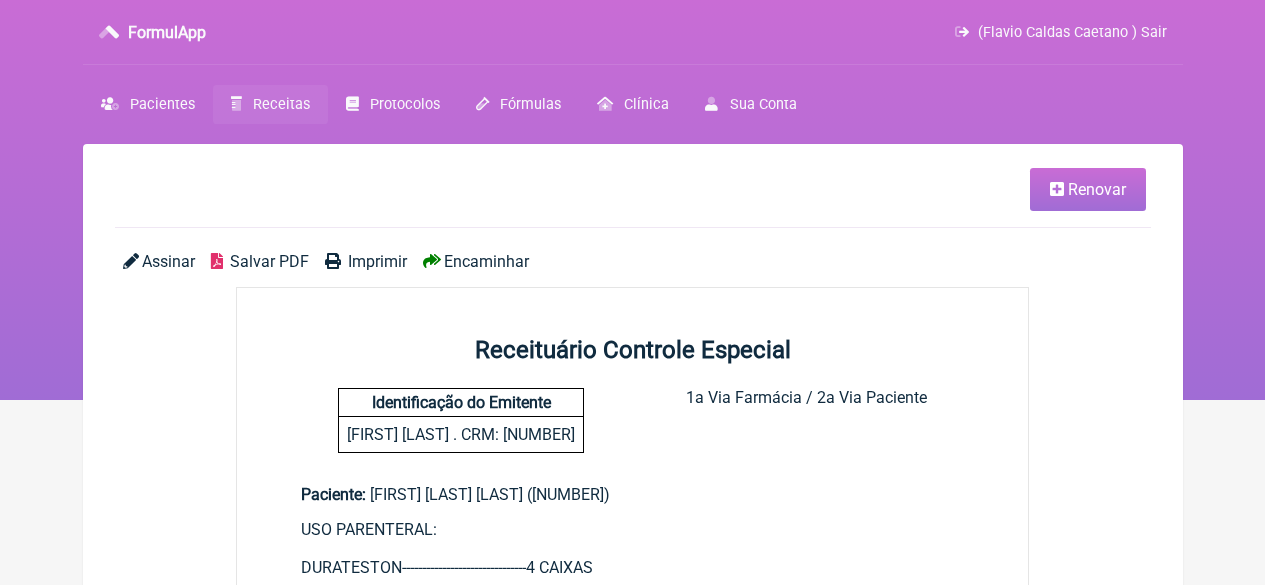 scroll, scrollTop: 0, scrollLeft: 0, axis: both 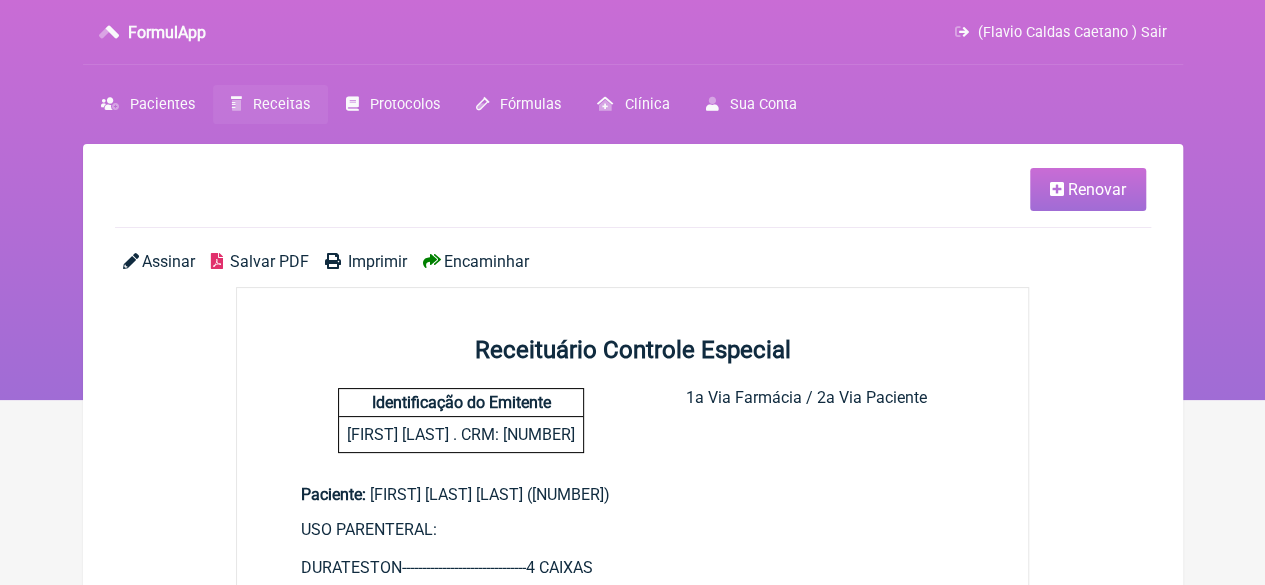 click on "Renovar" at bounding box center [1097, 189] 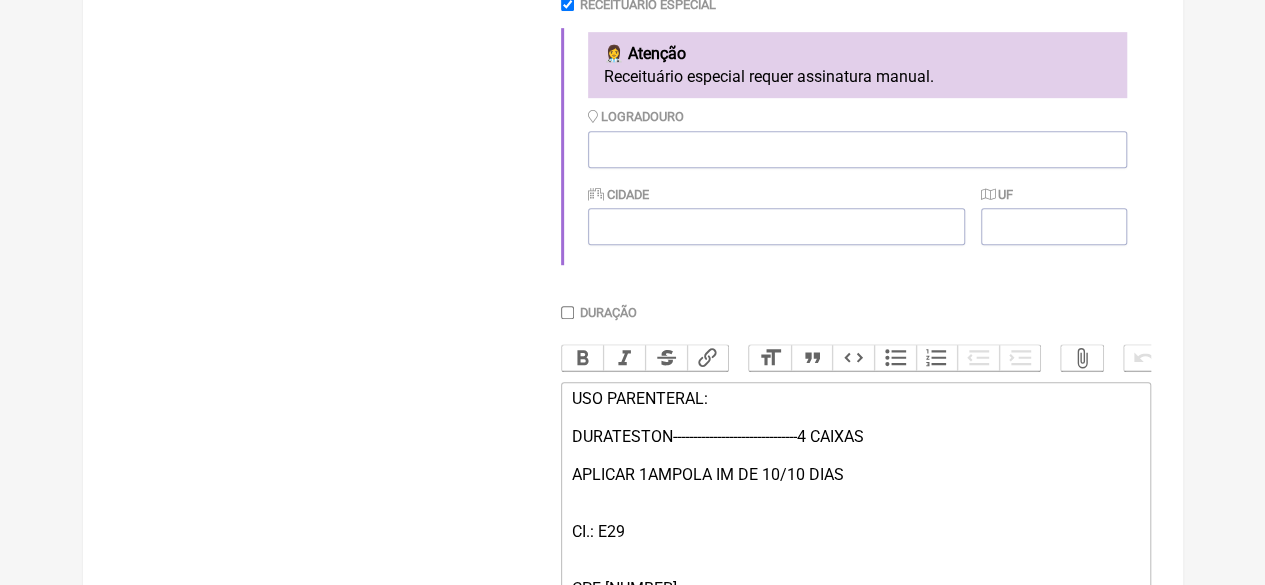 scroll, scrollTop: 772, scrollLeft: 0, axis: vertical 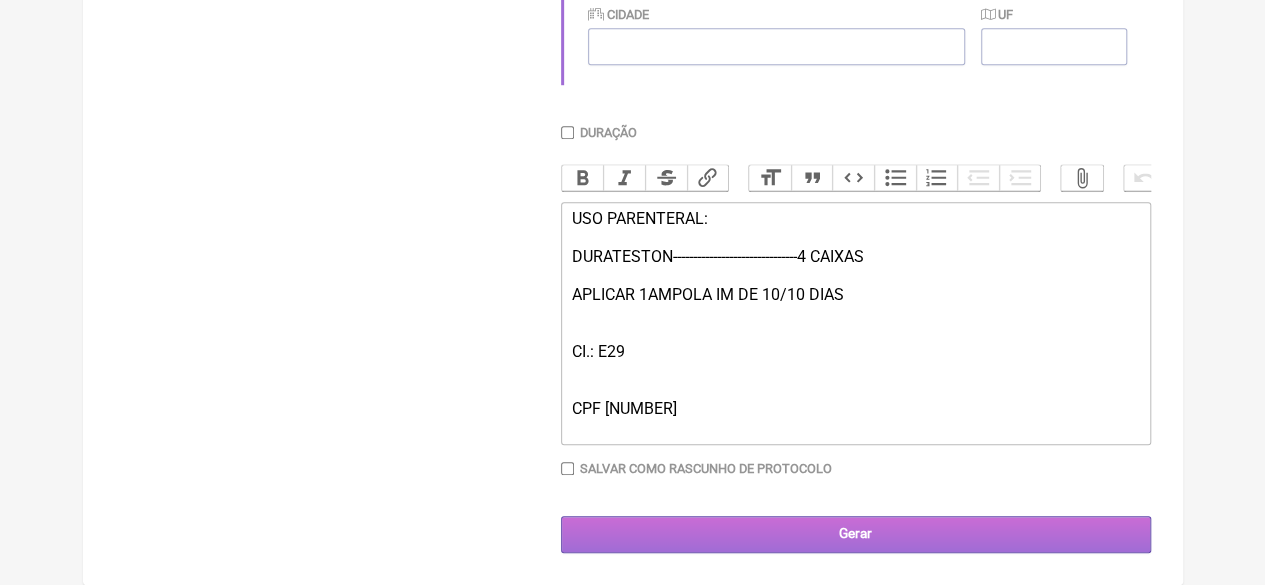 drag, startPoint x: 726, startPoint y: 525, endPoint x: 696, endPoint y: 527, distance: 30.066593 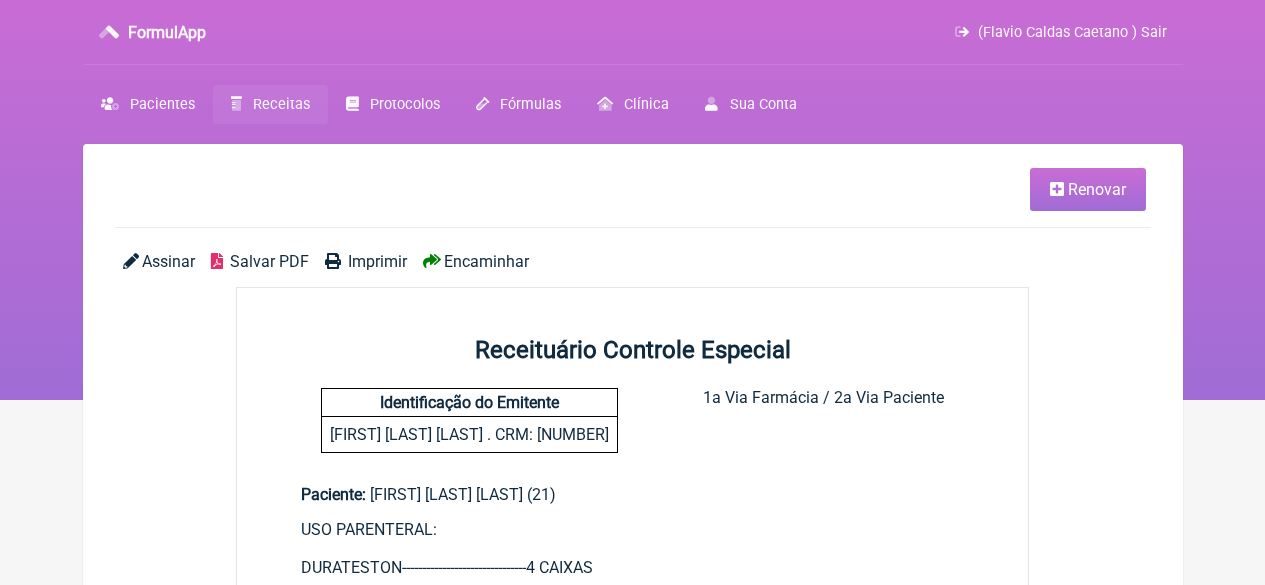 scroll, scrollTop: 0, scrollLeft: 0, axis: both 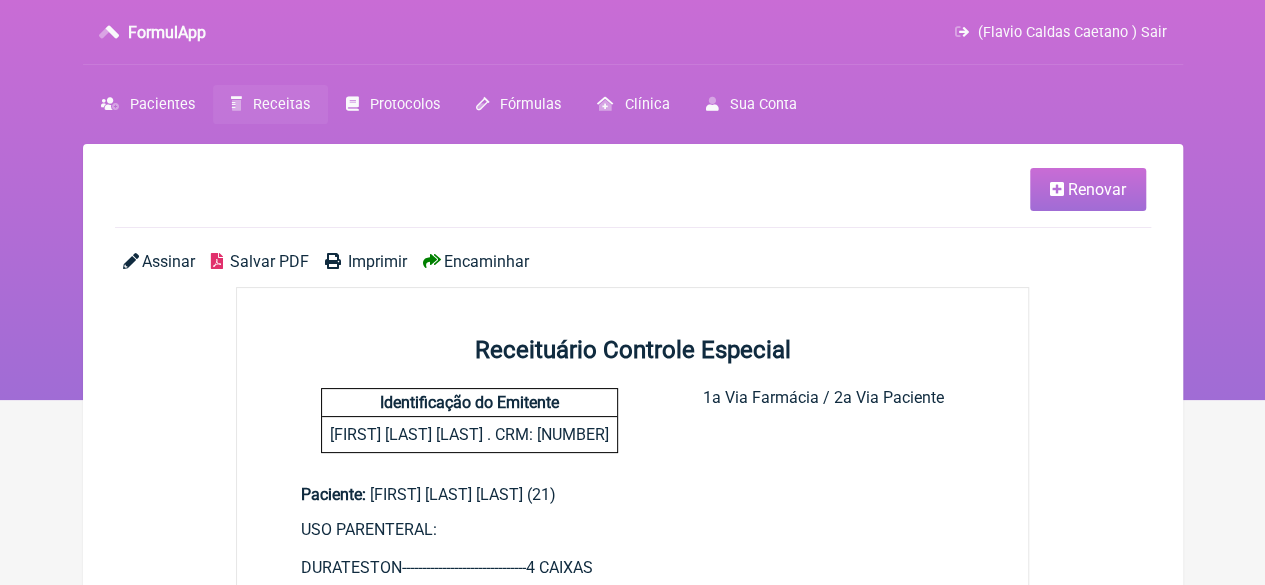 click on "Imprimir" at bounding box center [377, 261] 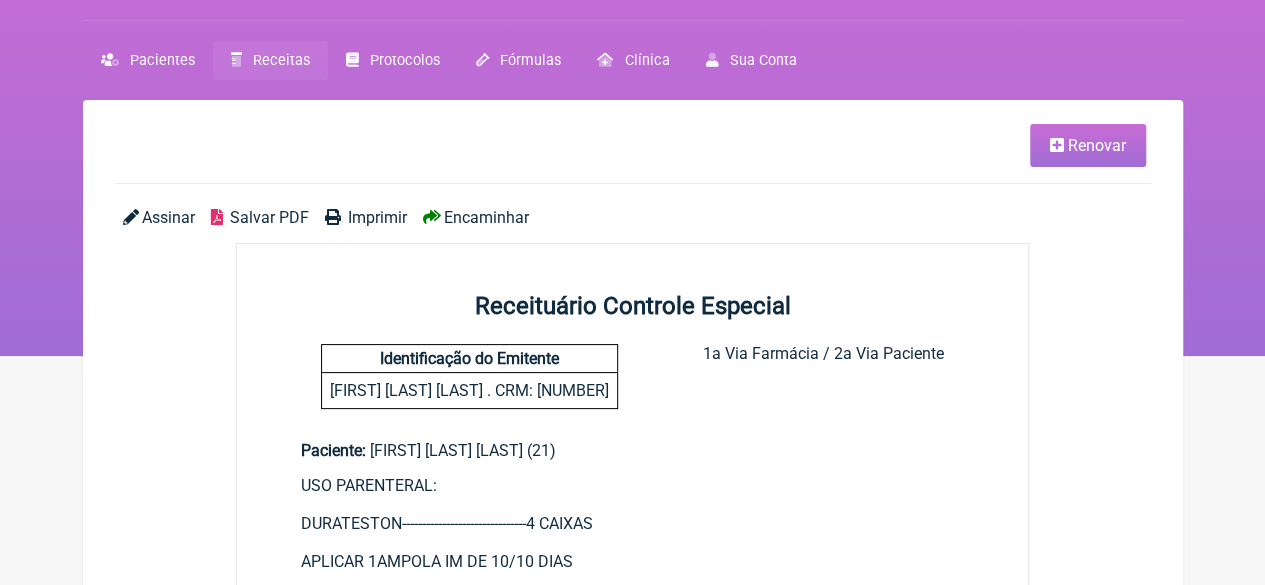 scroll, scrollTop: 0, scrollLeft: 0, axis: both 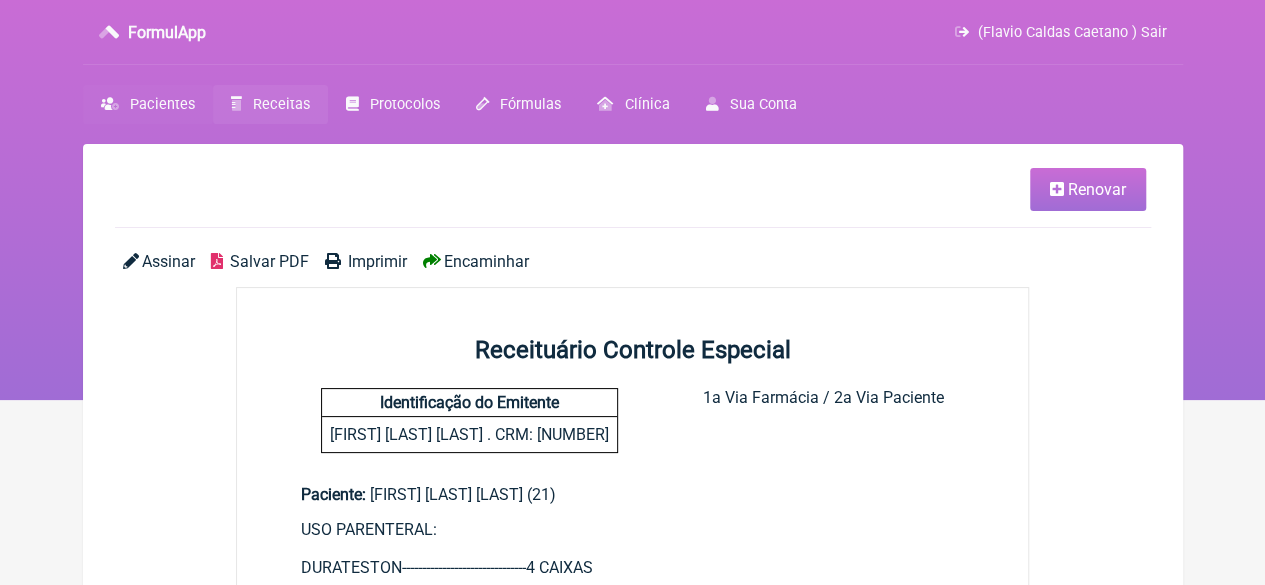 click on "Pacientes" at bounding box center [162, 104] 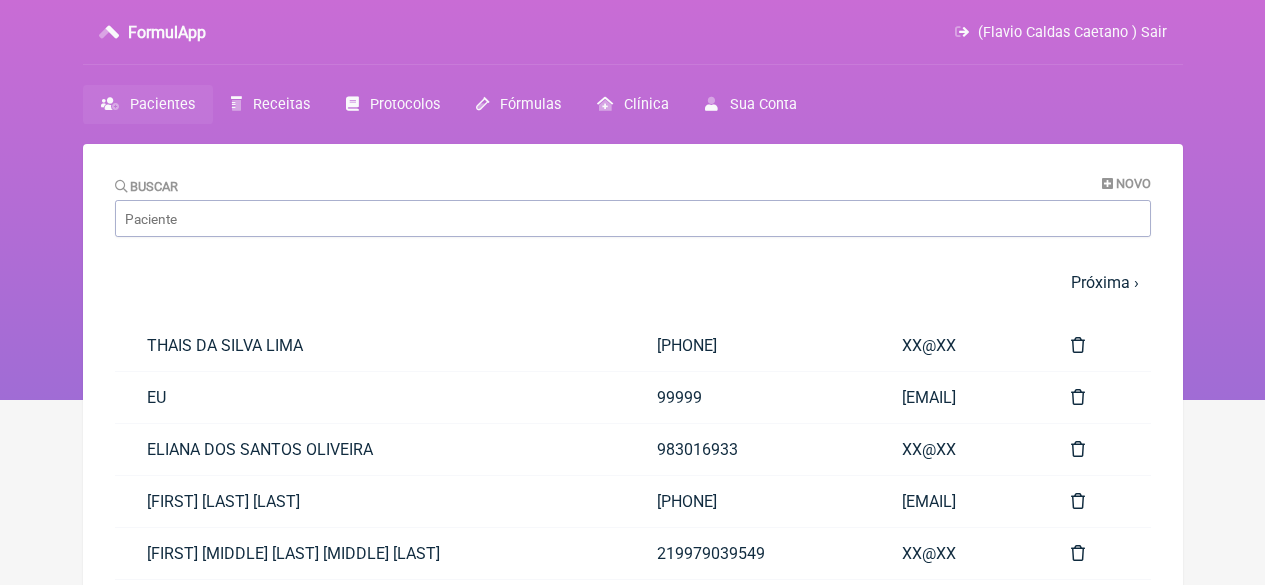 scroll, scrollTop: 0, scrollLeft: 0, axis: both 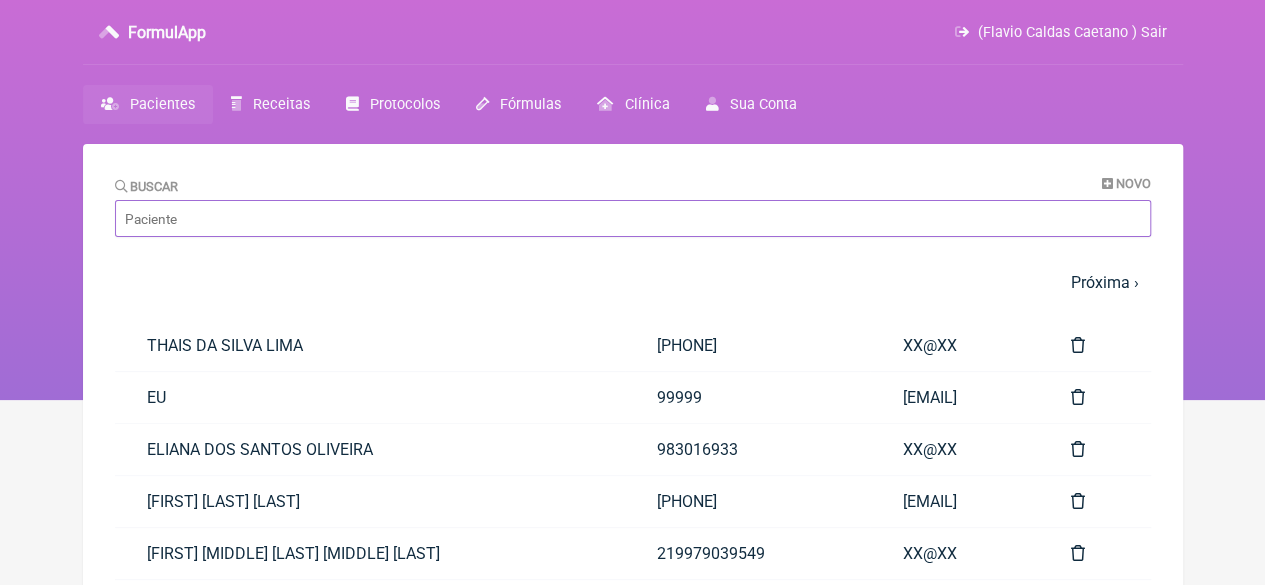 click on "Buscar" at bounding box center (633, 218) 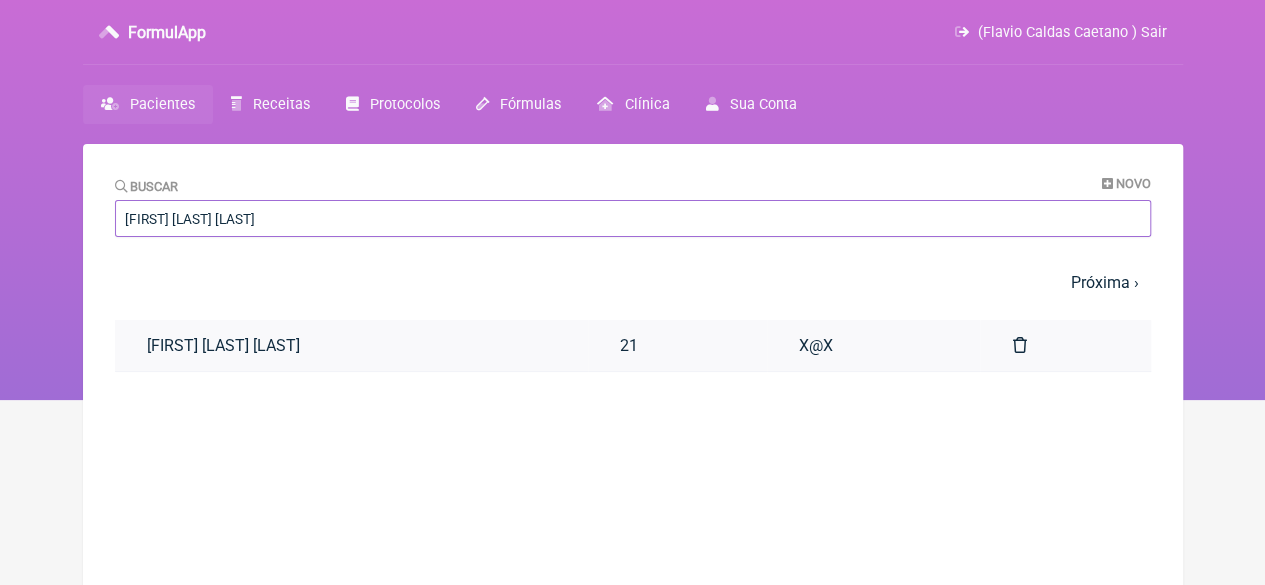 type on "[FIRST] [LAST] [LAST]" 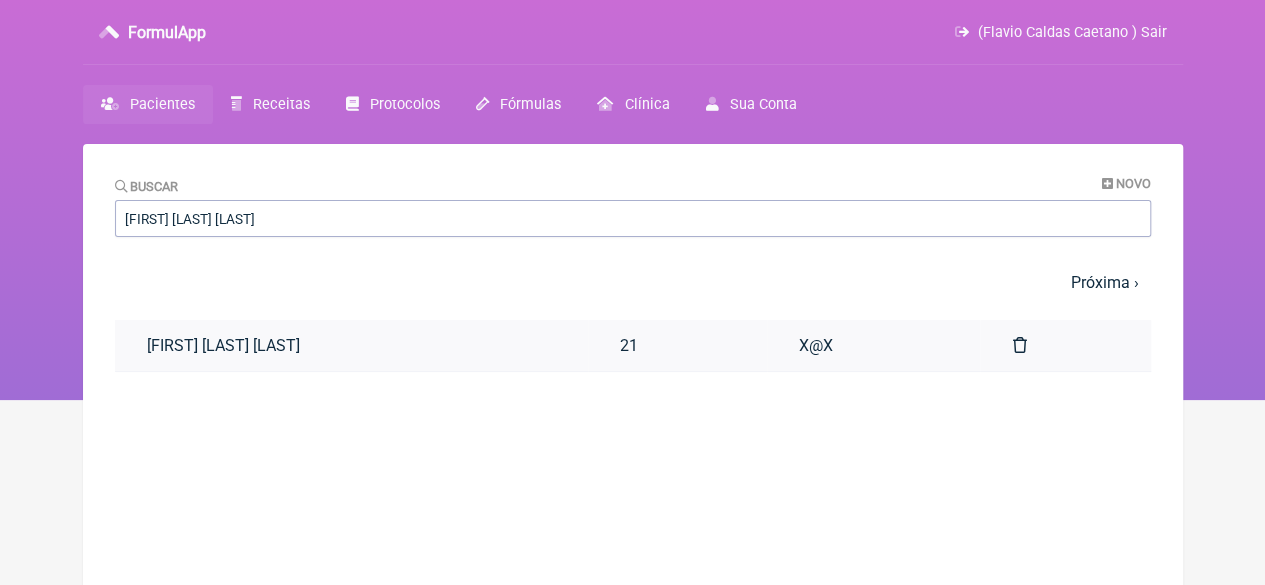 click on "[FIRST] [LAST] [LAST]" at bounding box center [351, 345] 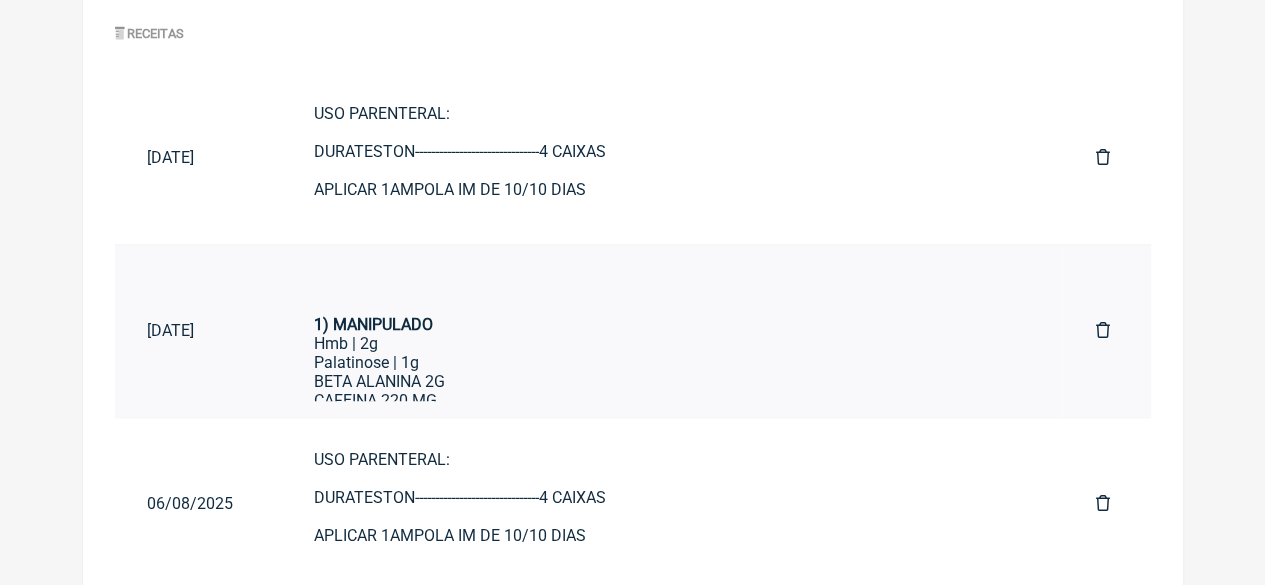 scroll, scrollTop: 1000, scrollLeft: 0, axis: vertical 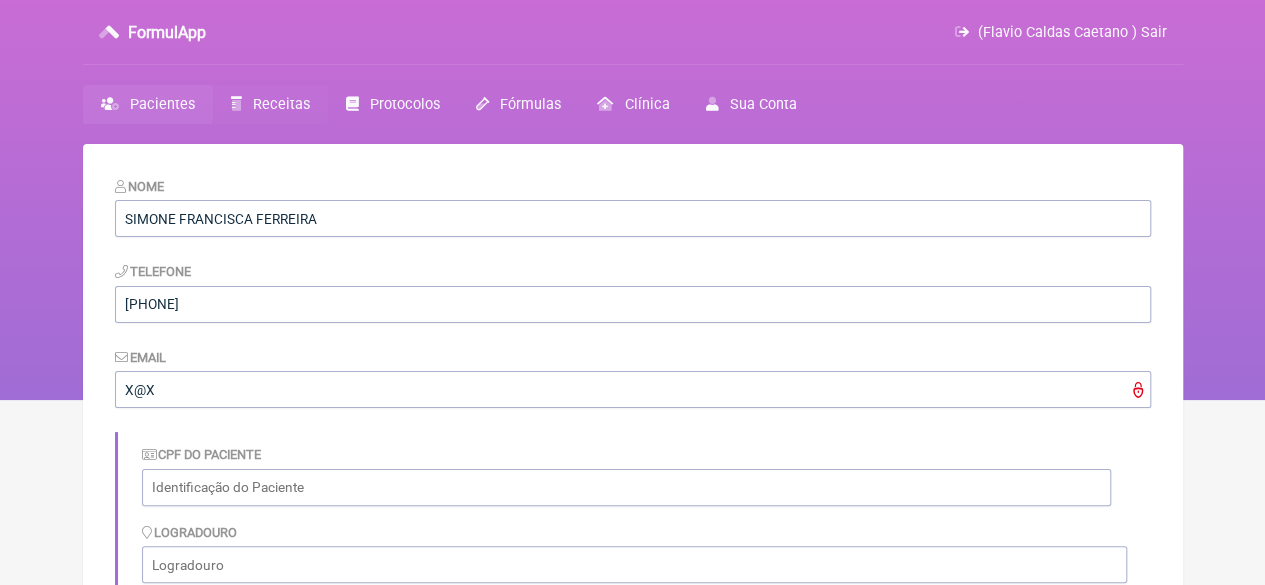 click on "Receitas" at bounding box center (281, 104) 